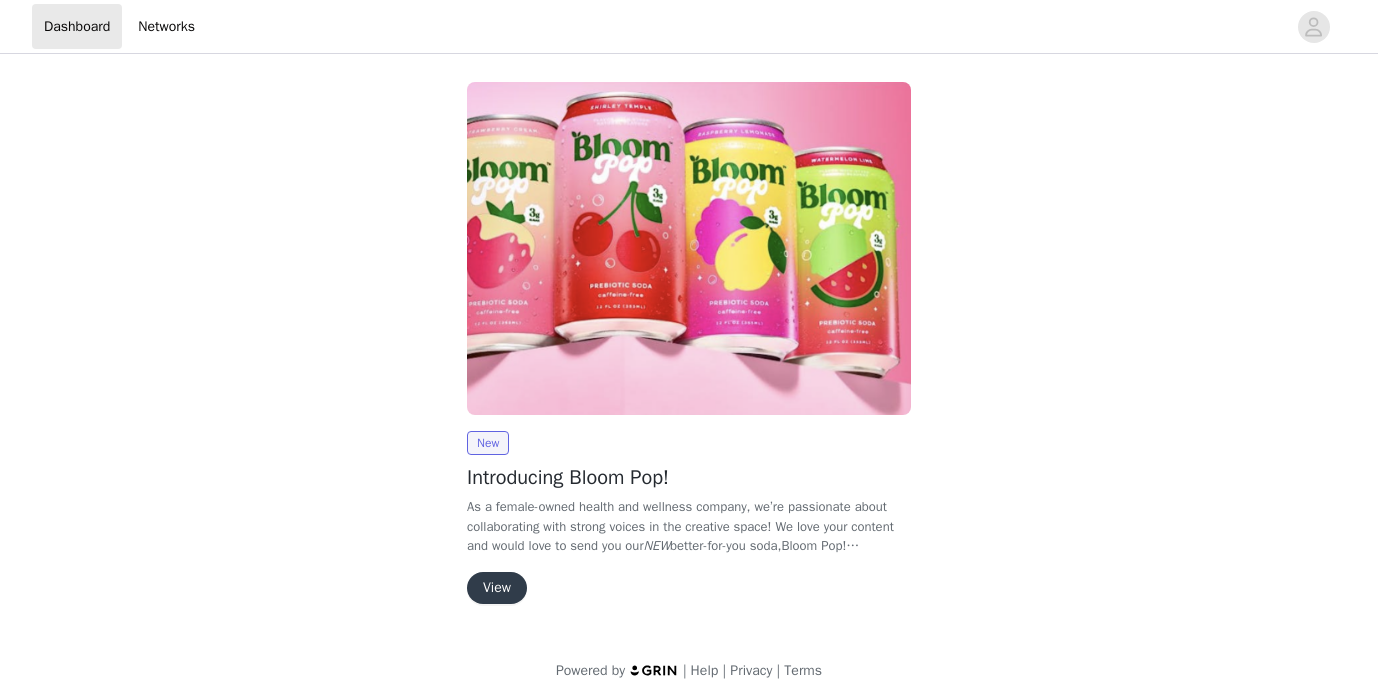 scroll, scrollTop: 0, scrollLeft: 0, axis: both 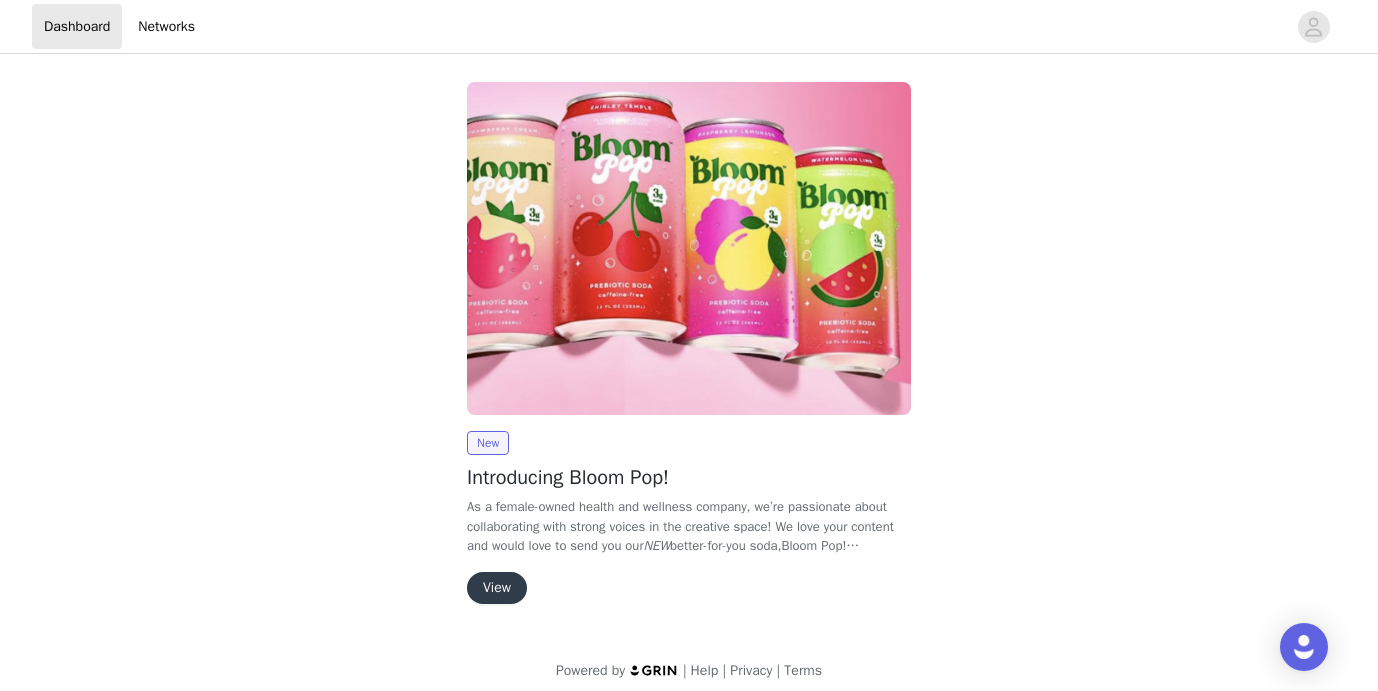 click on "View" at bounding box center [497, 588] 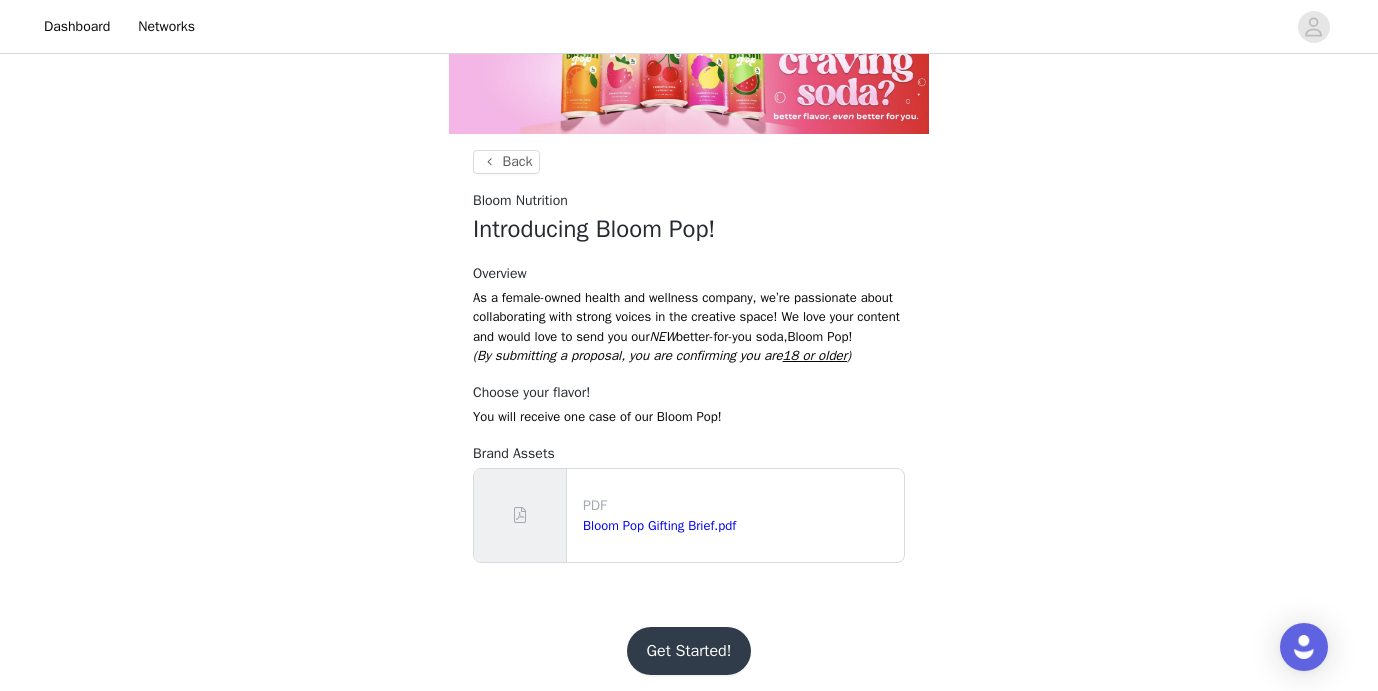 scroll, scrollTop: 72, scrollLeft: 0, axis: vertical 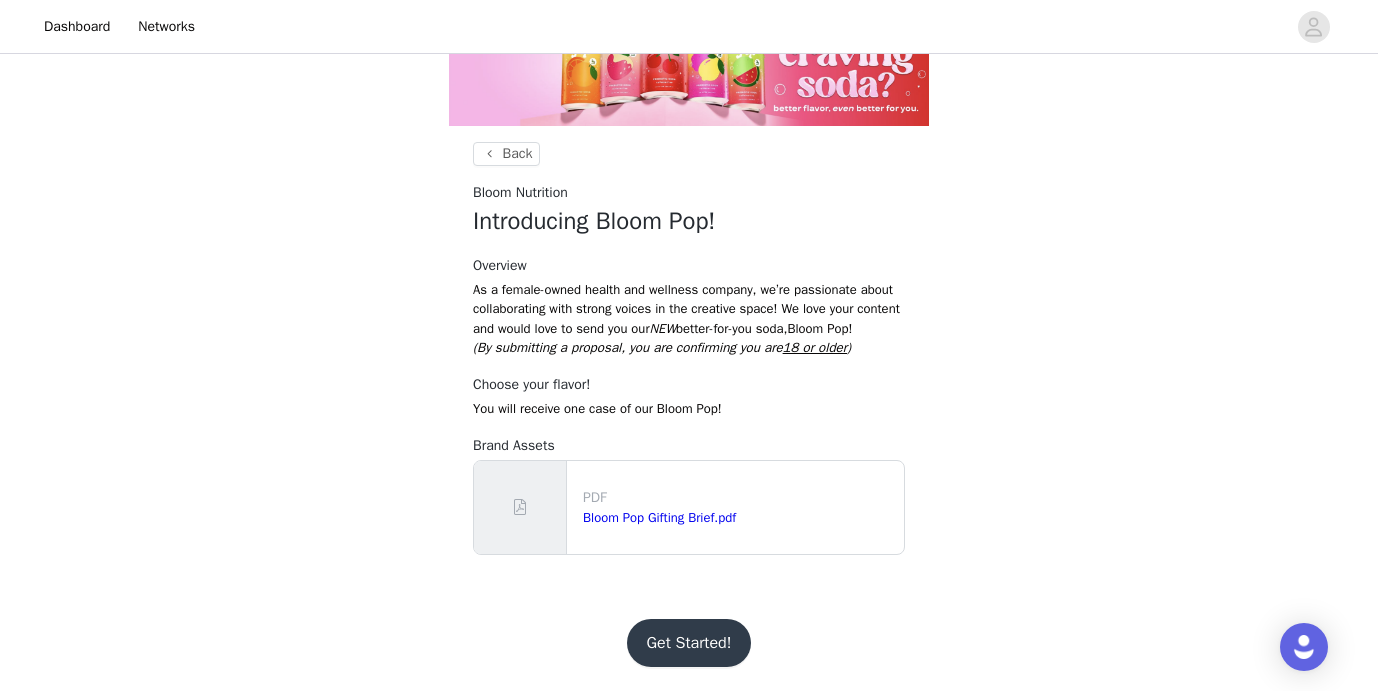 click on "Get Started!" at bounding box center [689, 643] 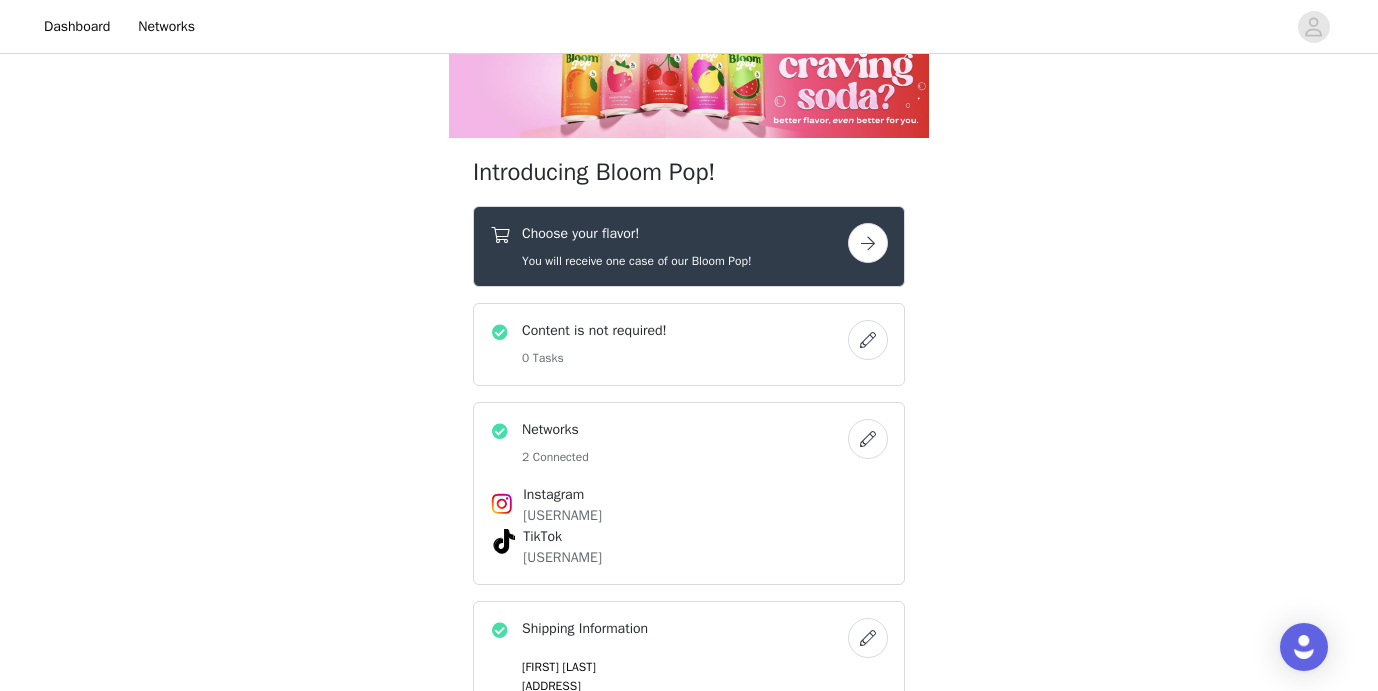 scroll, scrollTop: 21, scrollLeft: 0, axis: vertical 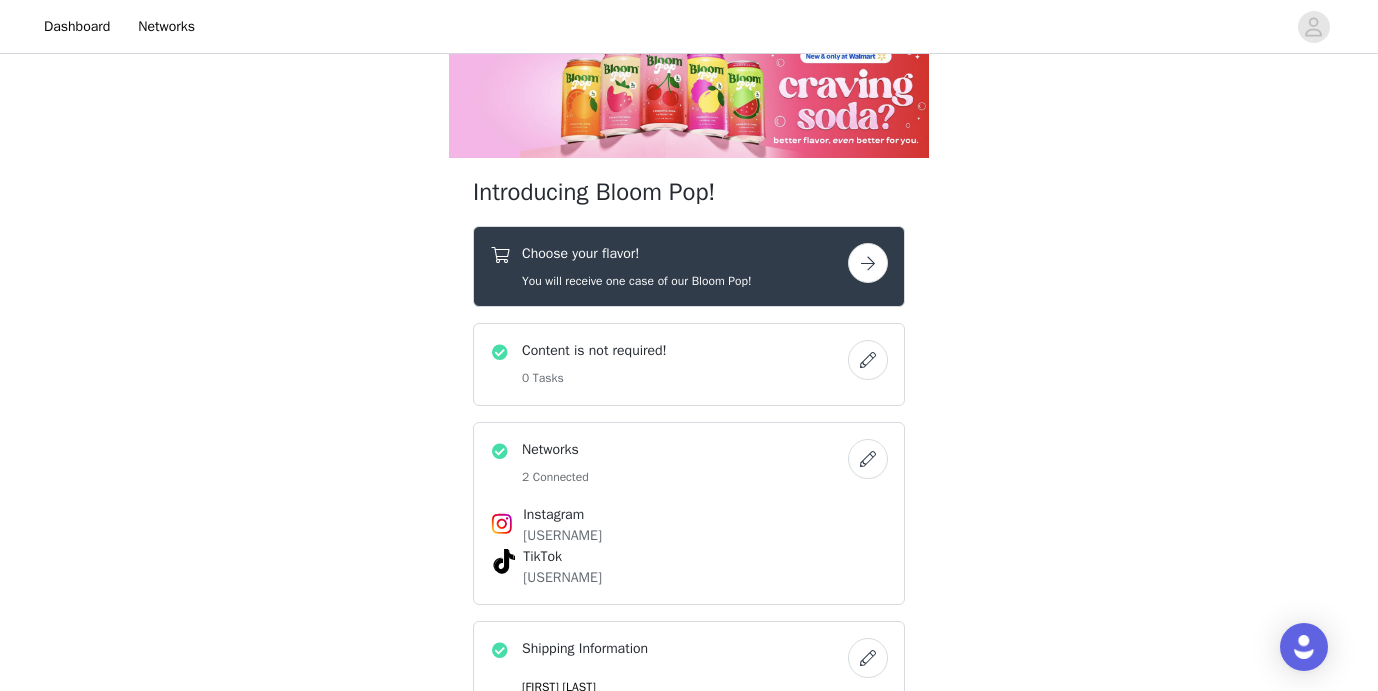 click at bounding box center (868, 263) 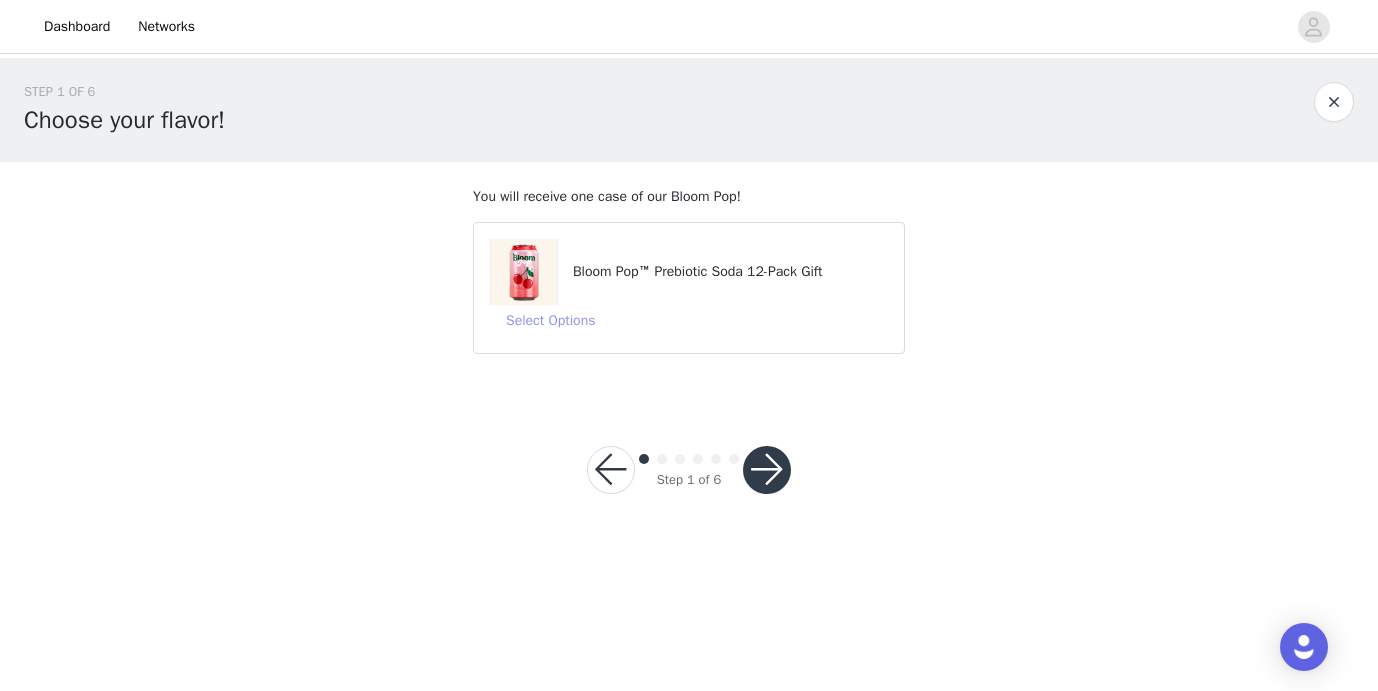 click on "Select Options" at bounding box center [550, 321] 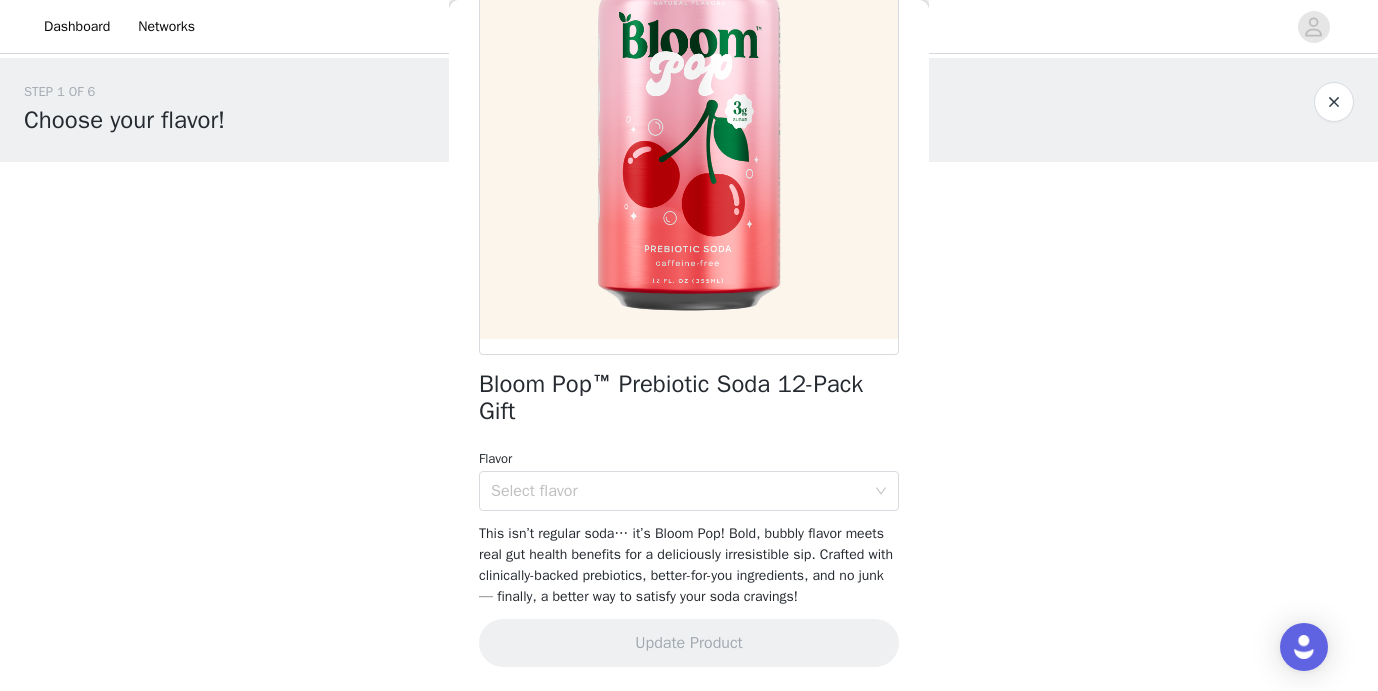 scroll, scrollTop: 214, scrollLeft: 0, axis: vertical 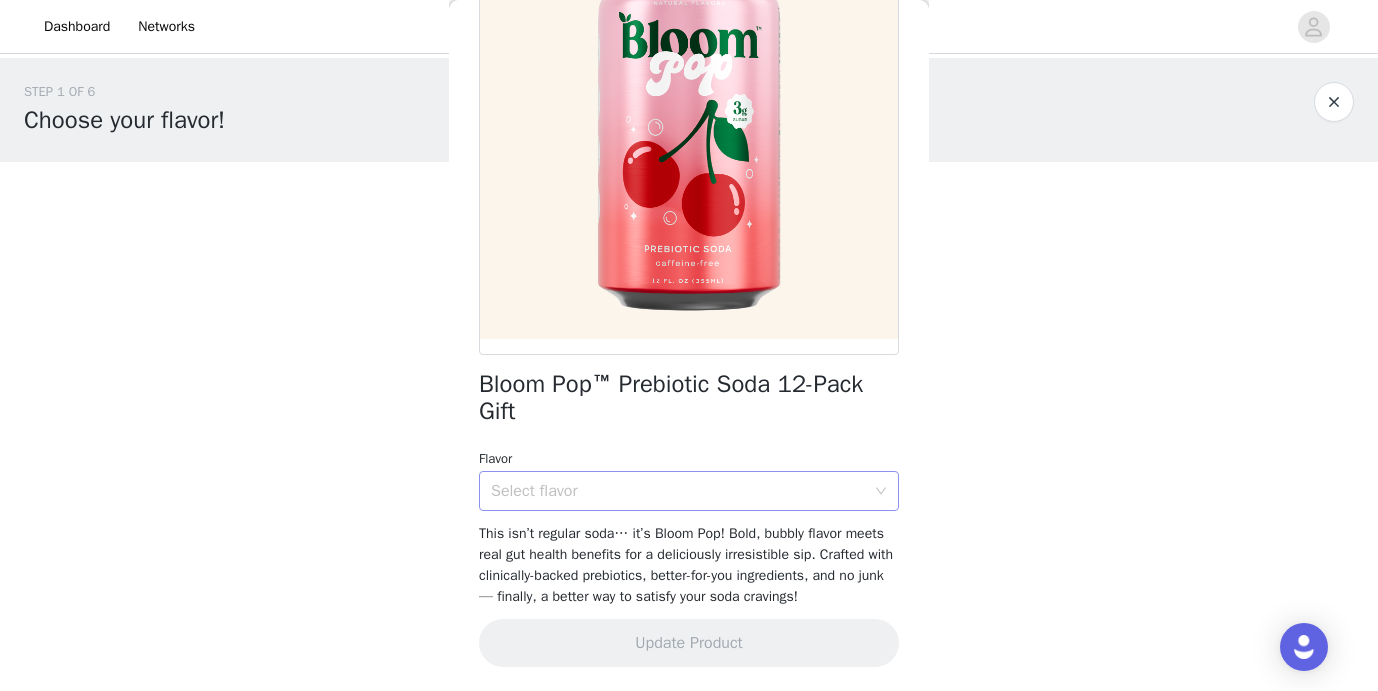 click on "Select flavor" at bounding box center [678, 491] 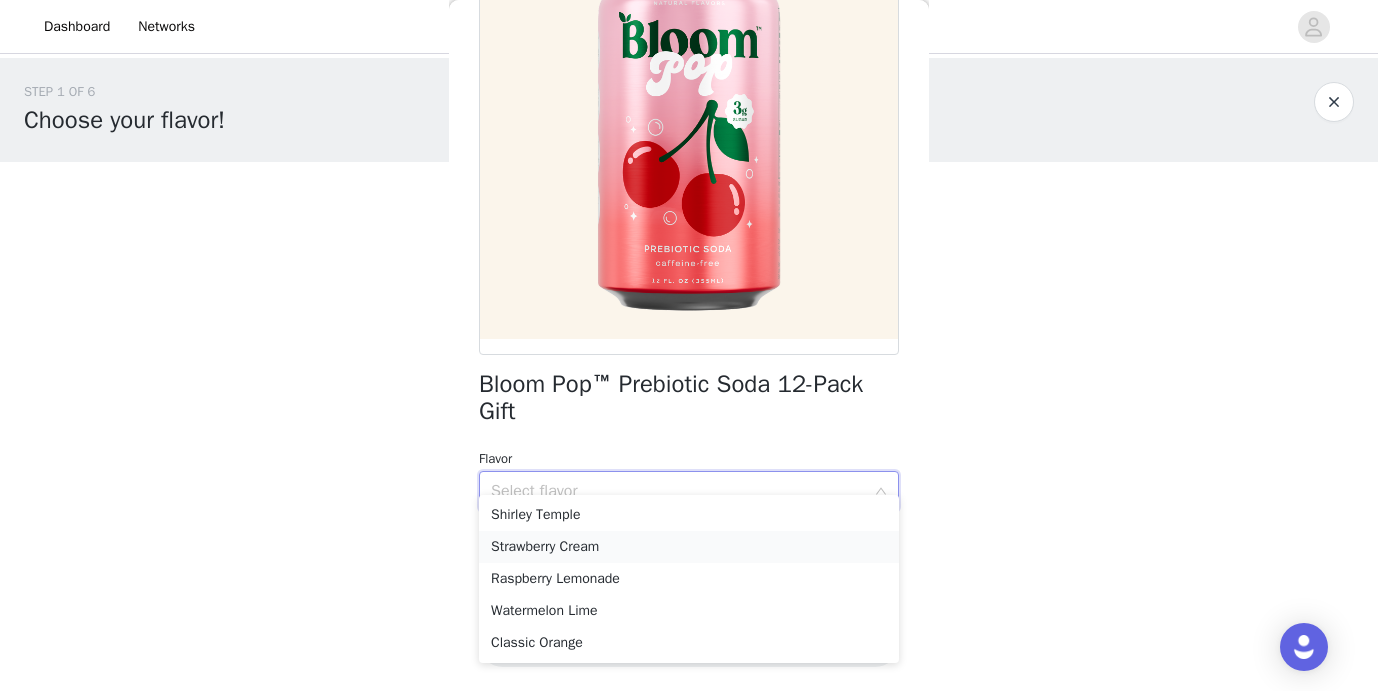 click on "Strawberry Cream" at bounding box center (689, 547) 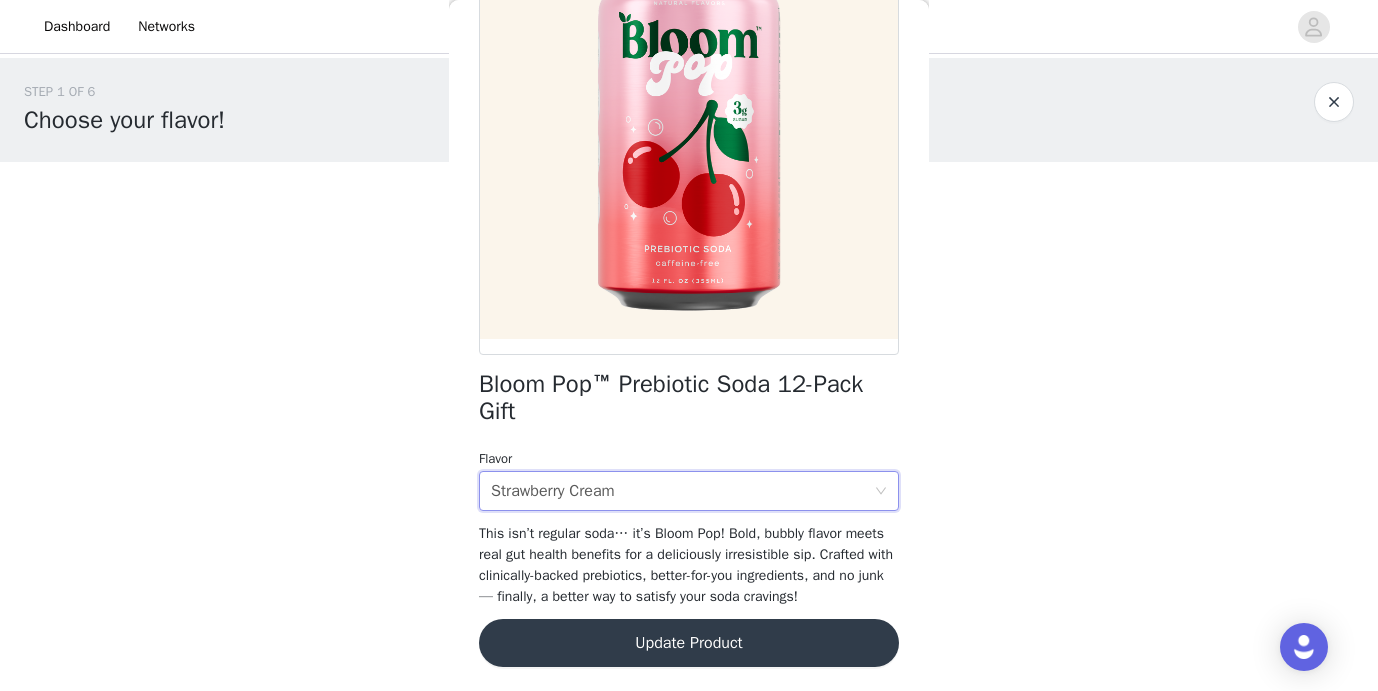 click on "STEP 1 OF 6 Choose your flavor! You will receive one case of our Bloom Pop! Bloom Pop™ Prebiotic Soda 12-Pack Gift Select Options Back Bloom Pop™ Prebiotic Soda 12-Pack Gift Flavor Select flavor Strawberry Cream This isn’t regular soda… it’s Bloom Pop! Bold, bubbly flavor meets real gut health benefits for a deliciously irresistible sip. Crafted with clinically-backed prebiotics, better-for-you ingredients, and no junk — finally, a better way to satisfy your soda cravings! Update Product Step 1 of 6" at bounding box center [689, 300] 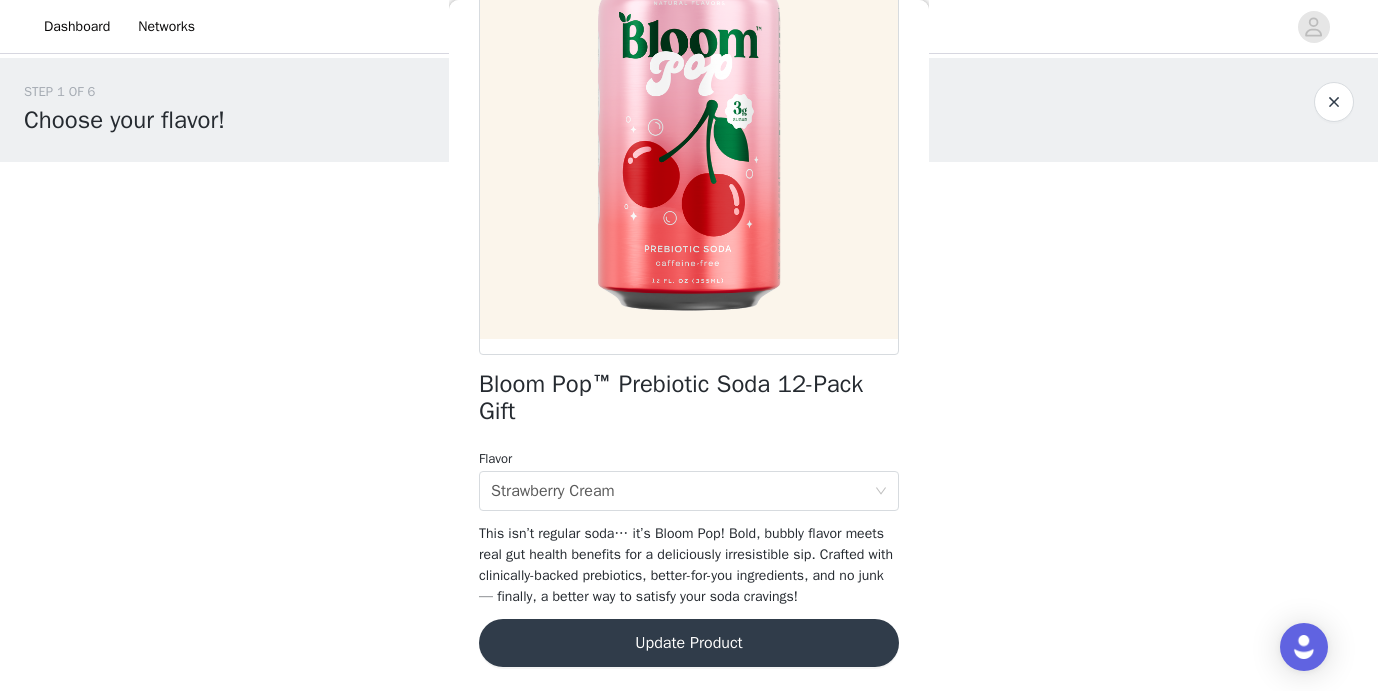 click on "Update Product" at bounding box center [689, 643] 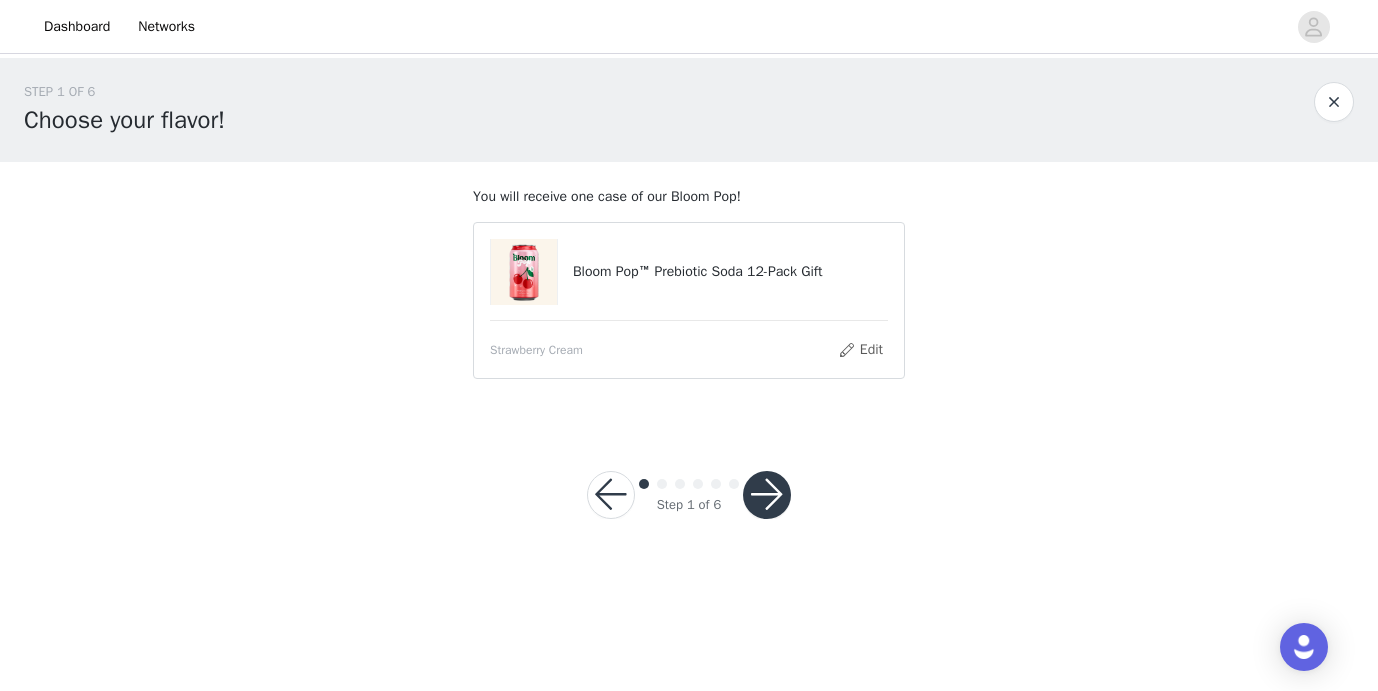 click at bounding box center [767, 495] 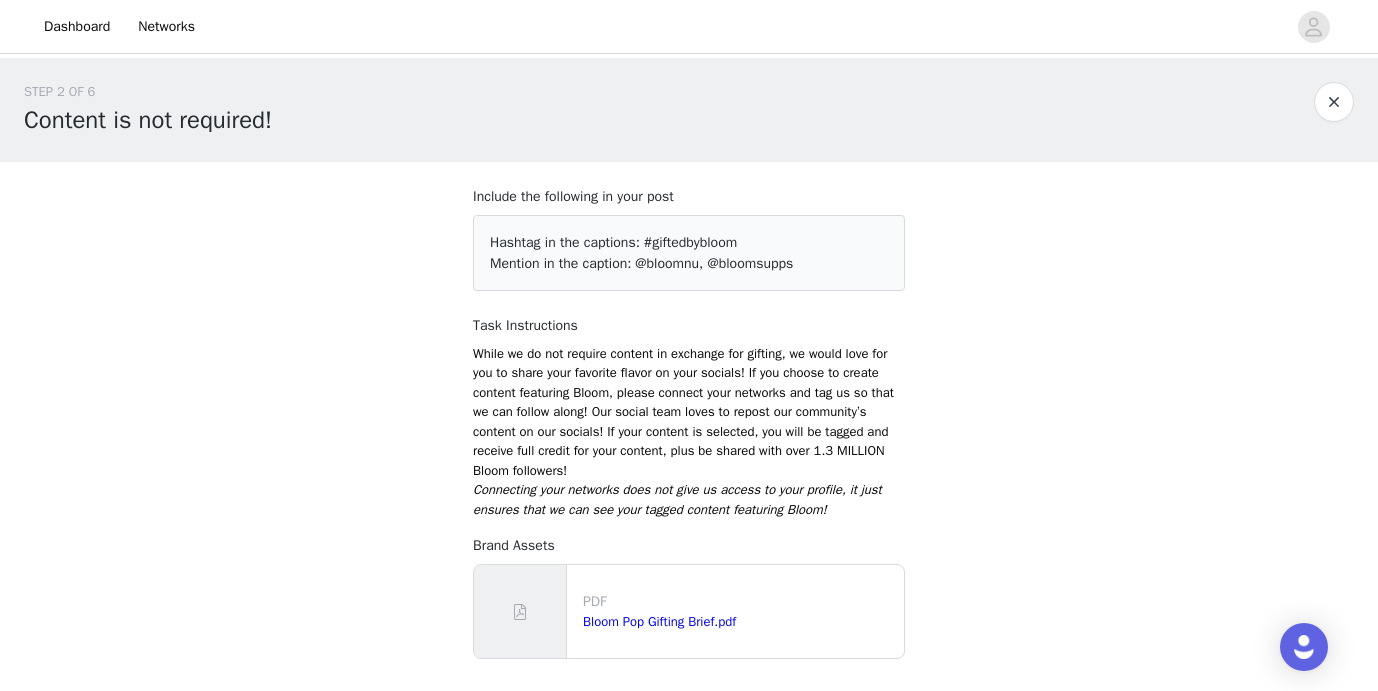 scroll, scrollTop: 152, scrollLeft: 0, axis: vertical 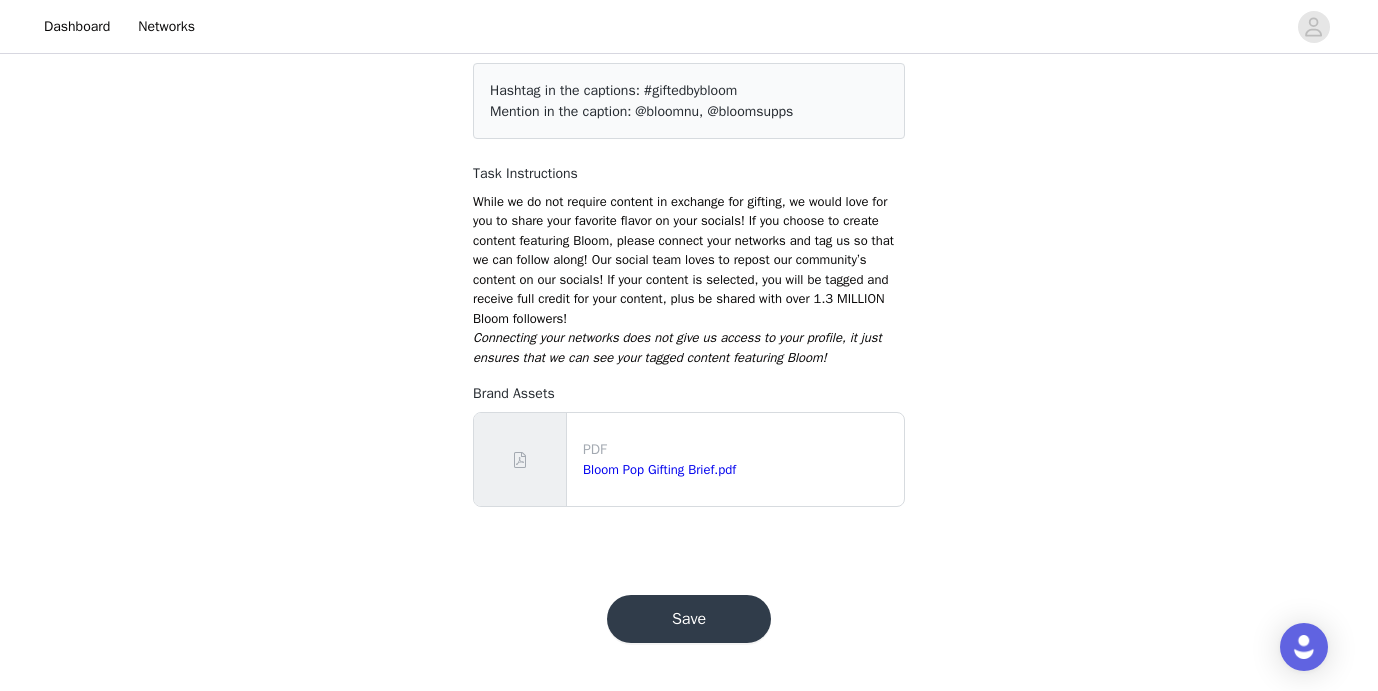 click on "Save" at bounding box center (689, 619) 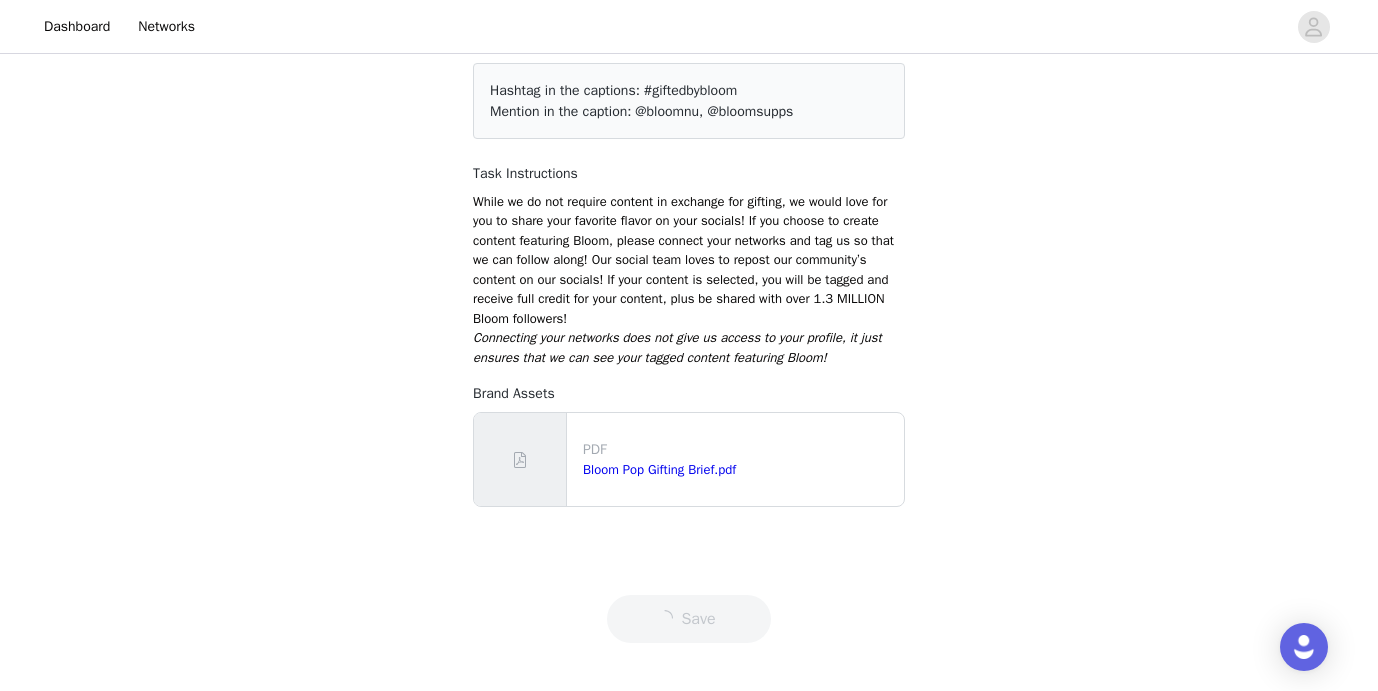 scroll, scrollTop: 0, scrollLeft: 0, axis: both 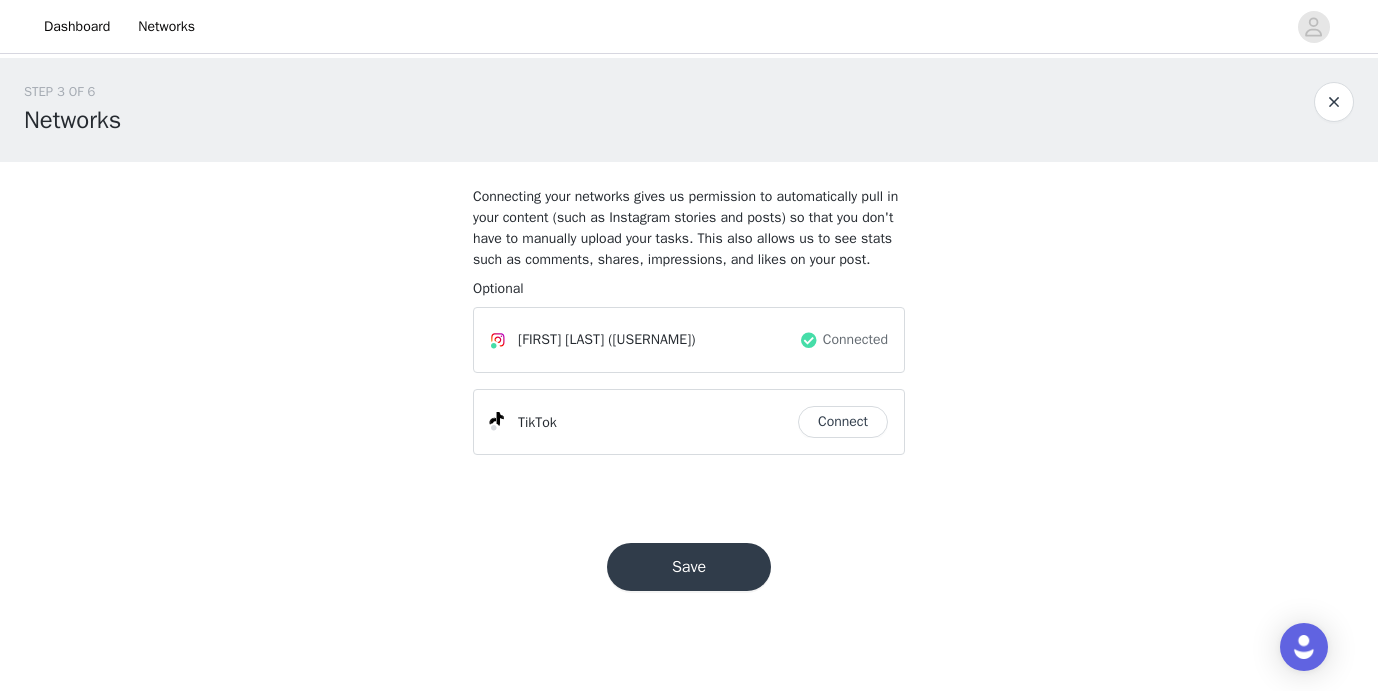 click on "Save" at bounding box center [689, 567] 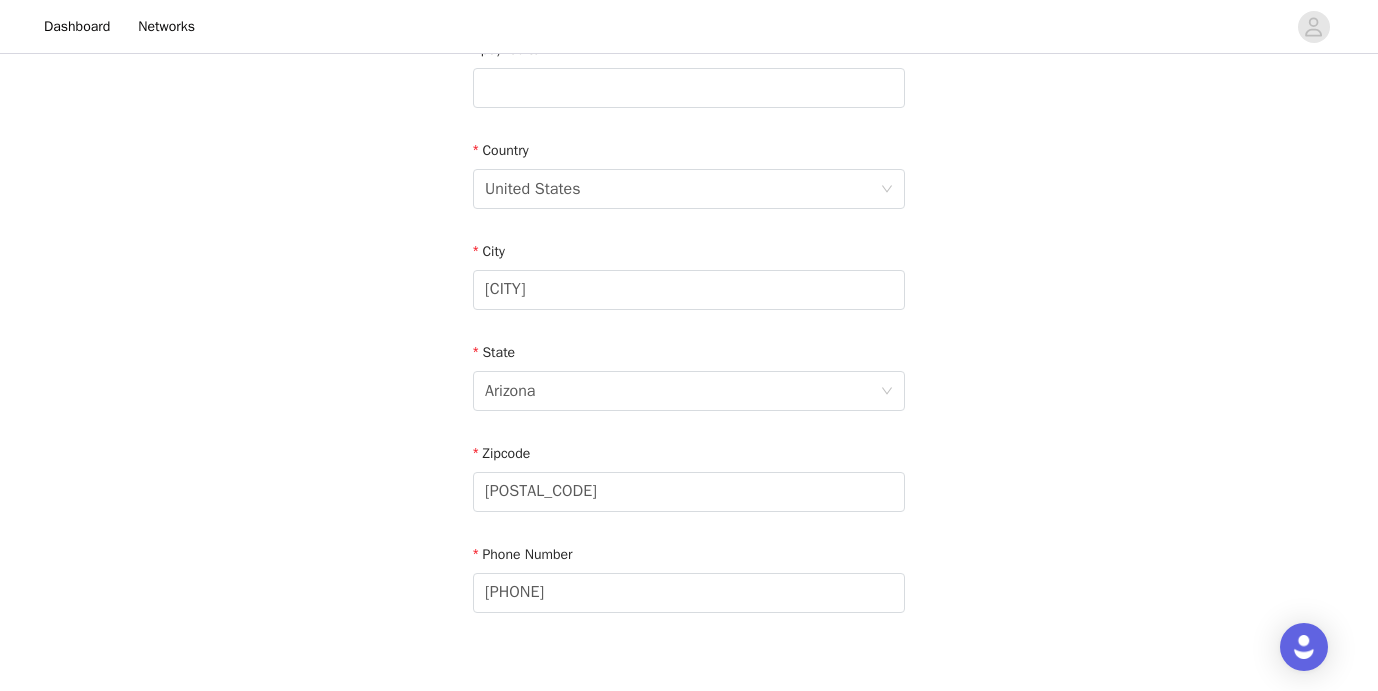scroll, scrollTop: 672, scrollLeft: 0, axis: vertical 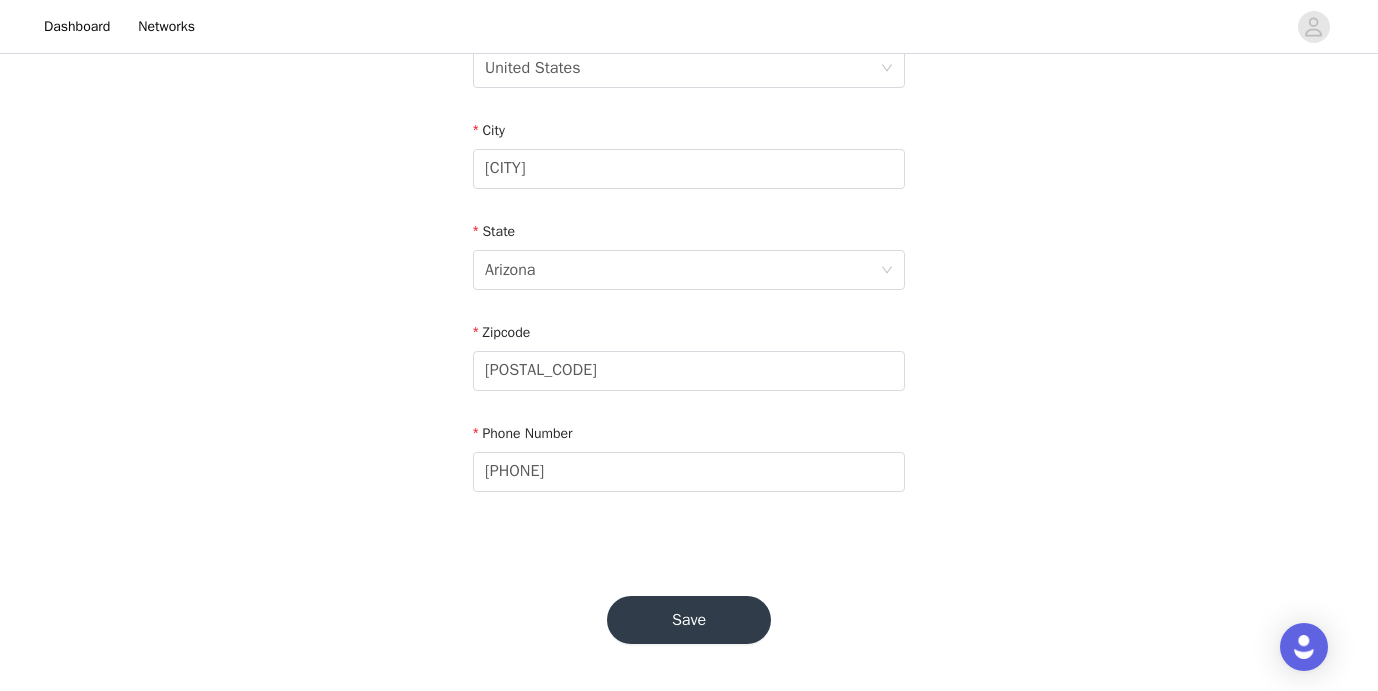 click on "Save" at bounding box center (689, 620) 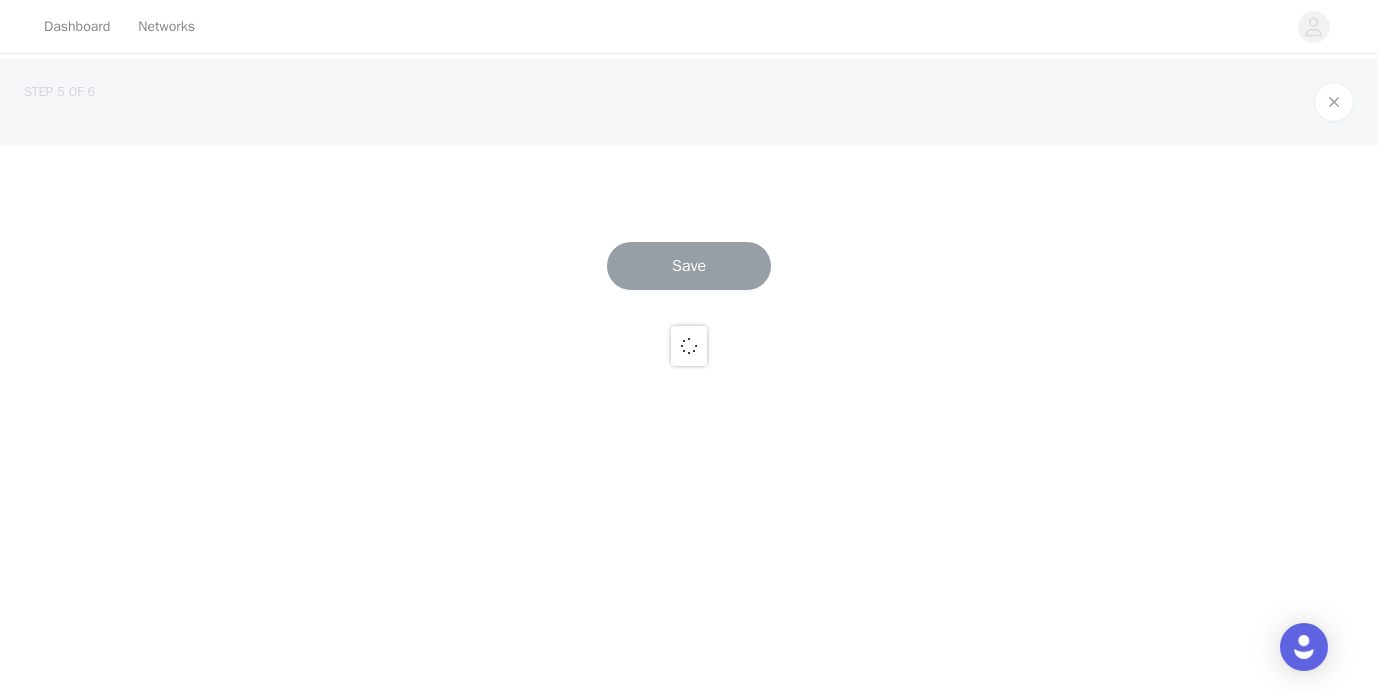 scroll, scrollTop: 0, scrollLeft: 0, axis: both 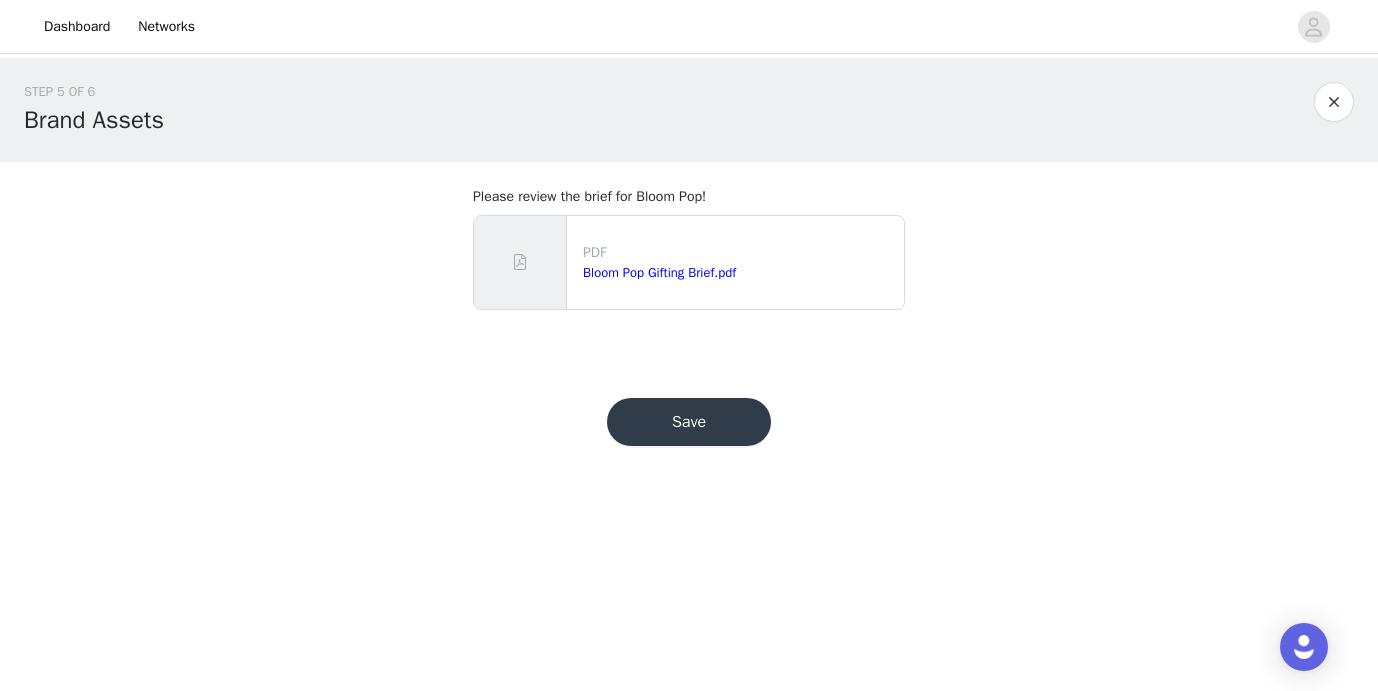 click on "Save" at bounding box center (689, 422) 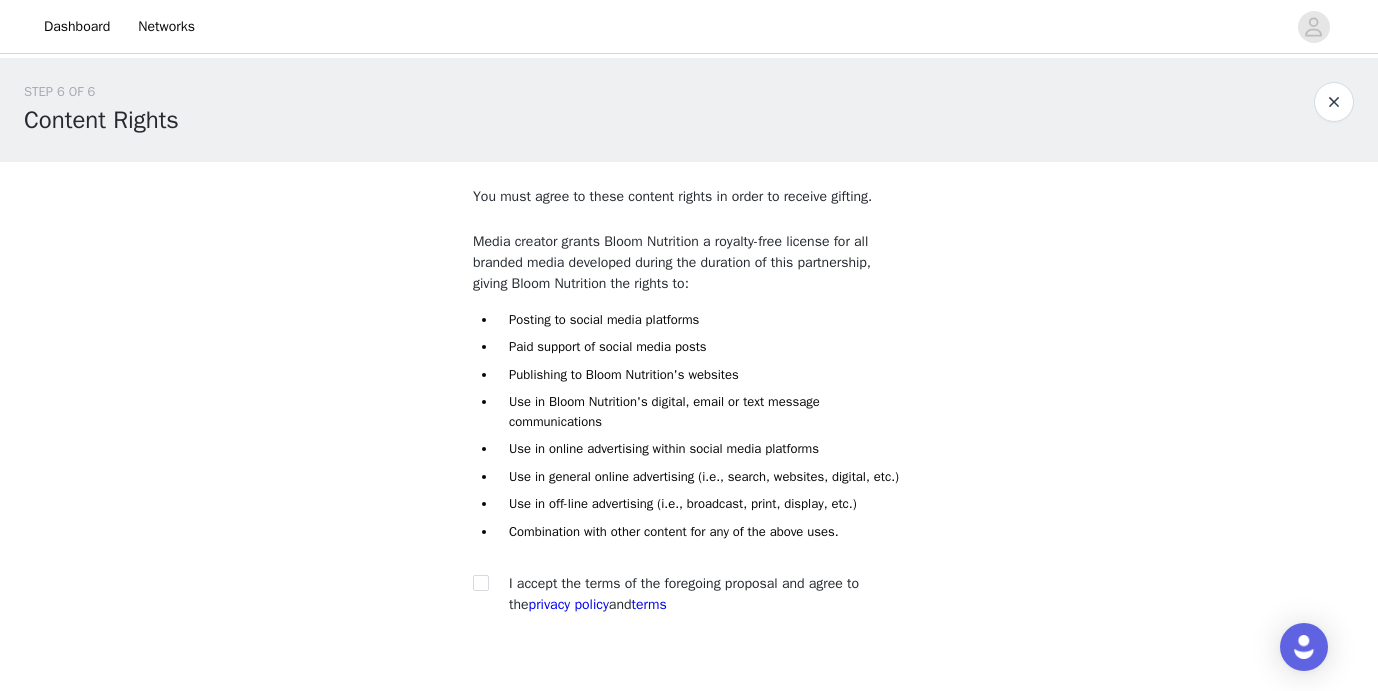 scroll, scrollTop: 143, scrollLeft: 0, axis: vertical 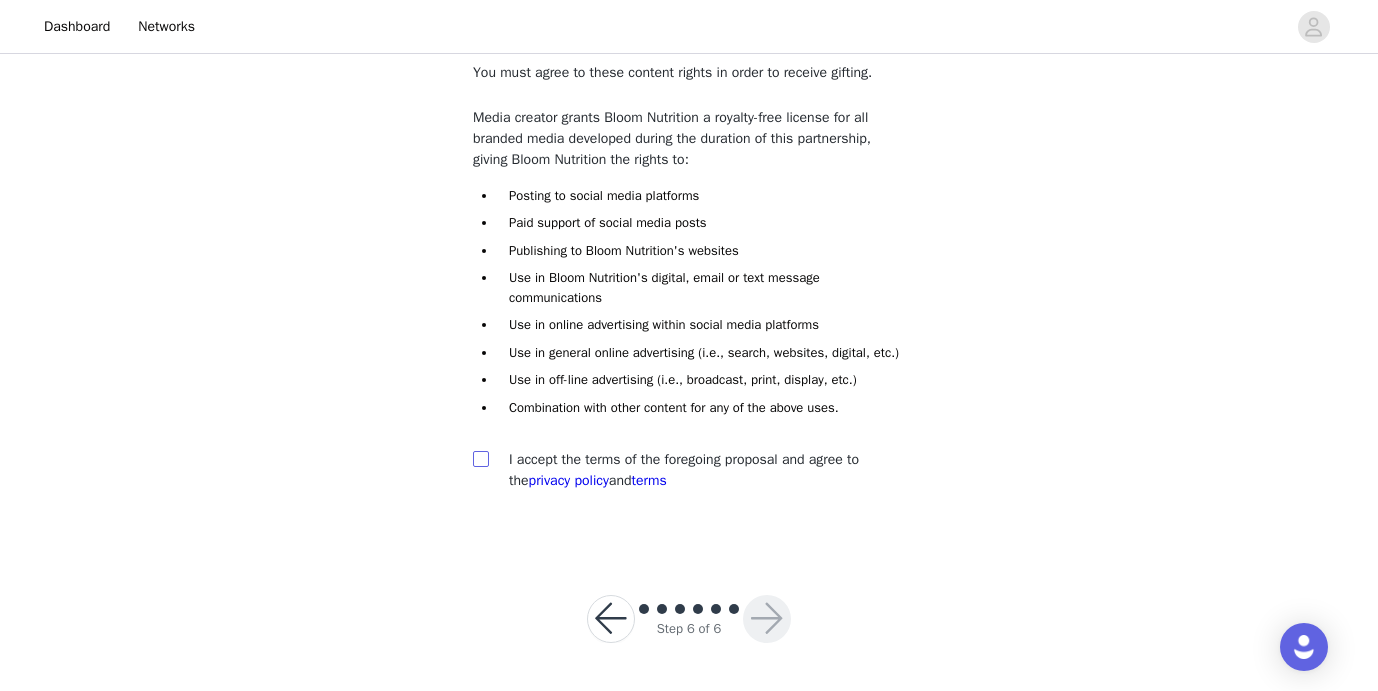 click at bounding box center [480, 458] 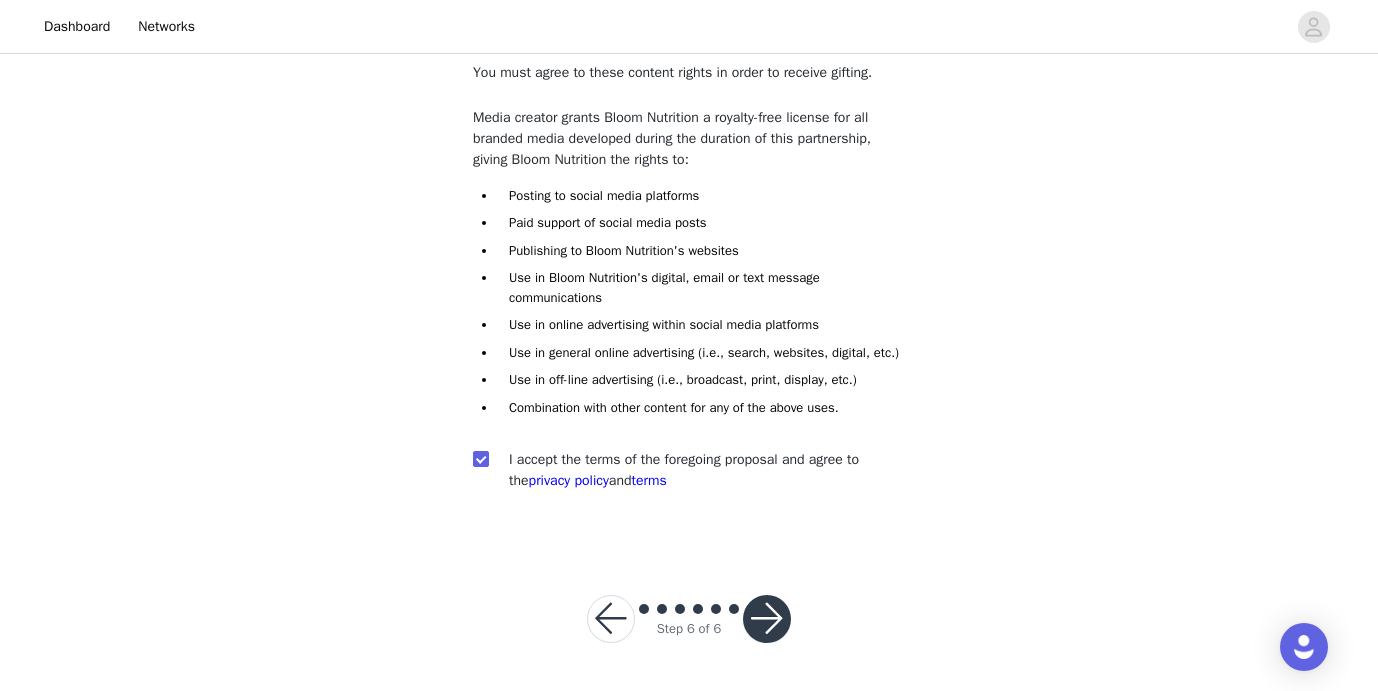 click at bounding box center (767, 619) 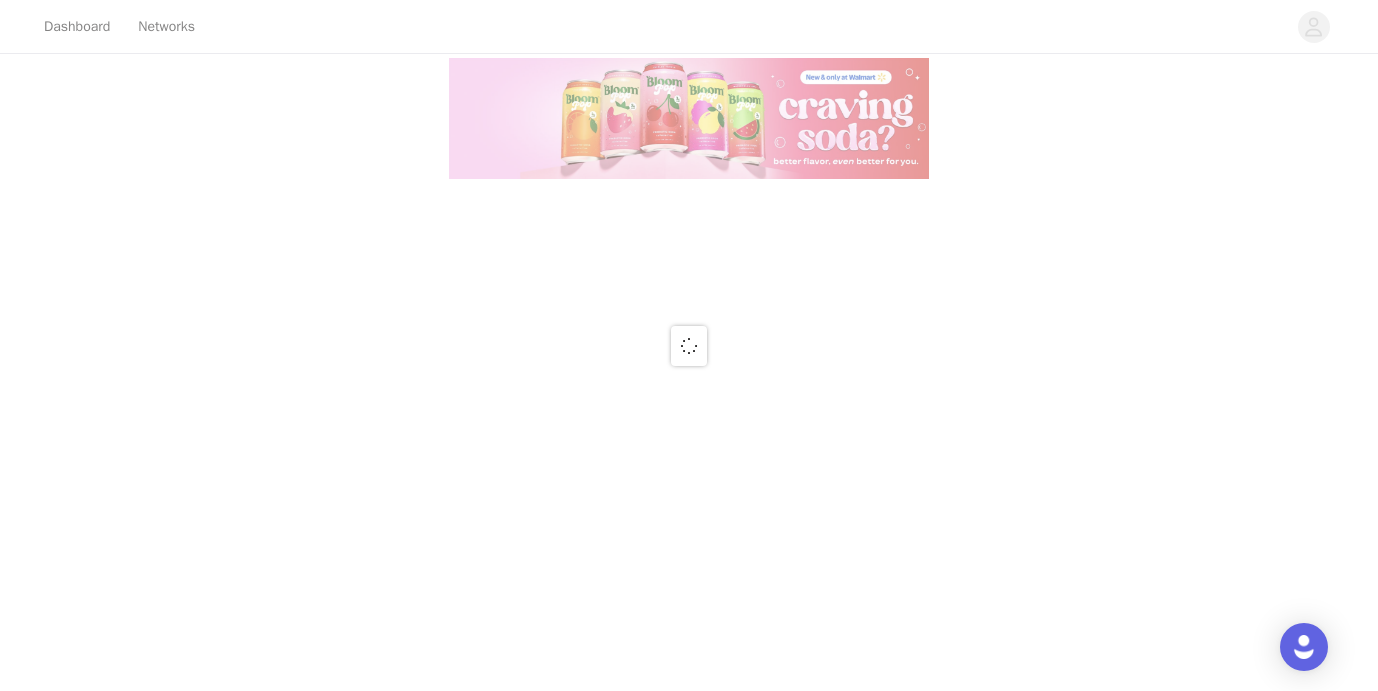 scroll, scrollTop: 0, scrollLeft: 0, axis: both 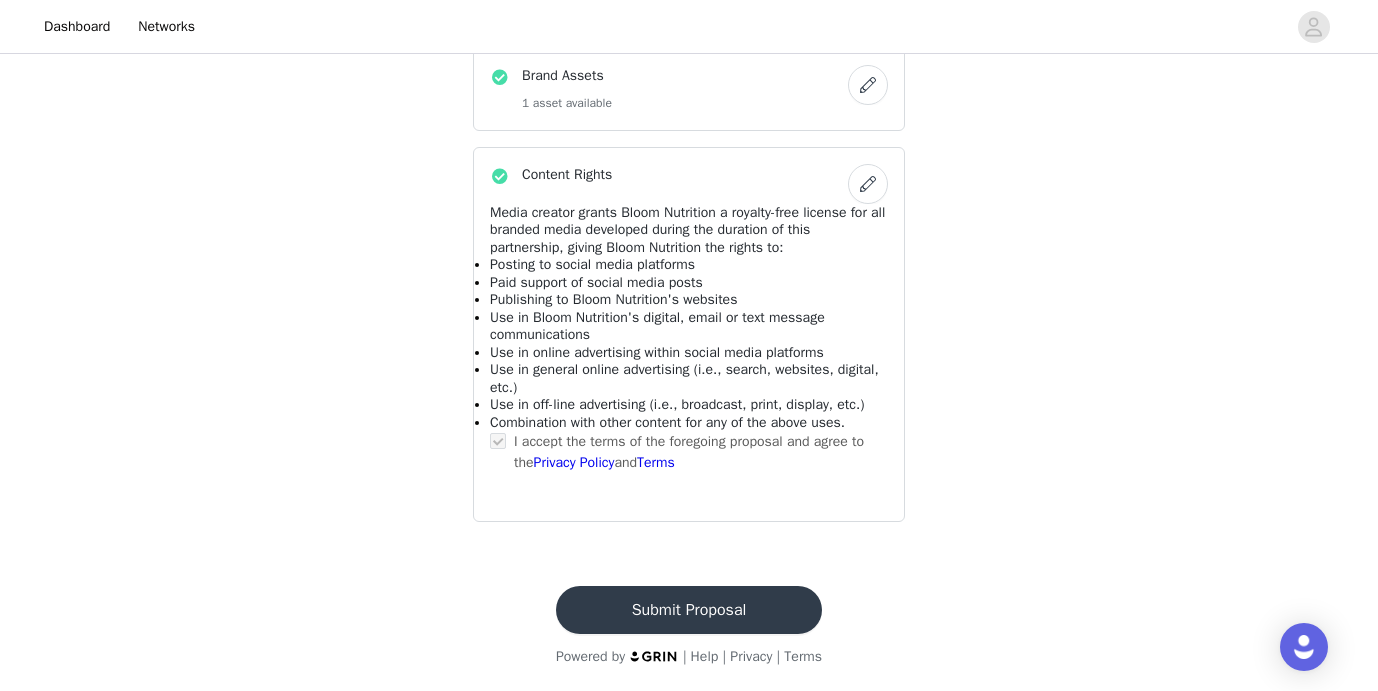 click on "Submit Proposal" at bounding box center (689, 610) 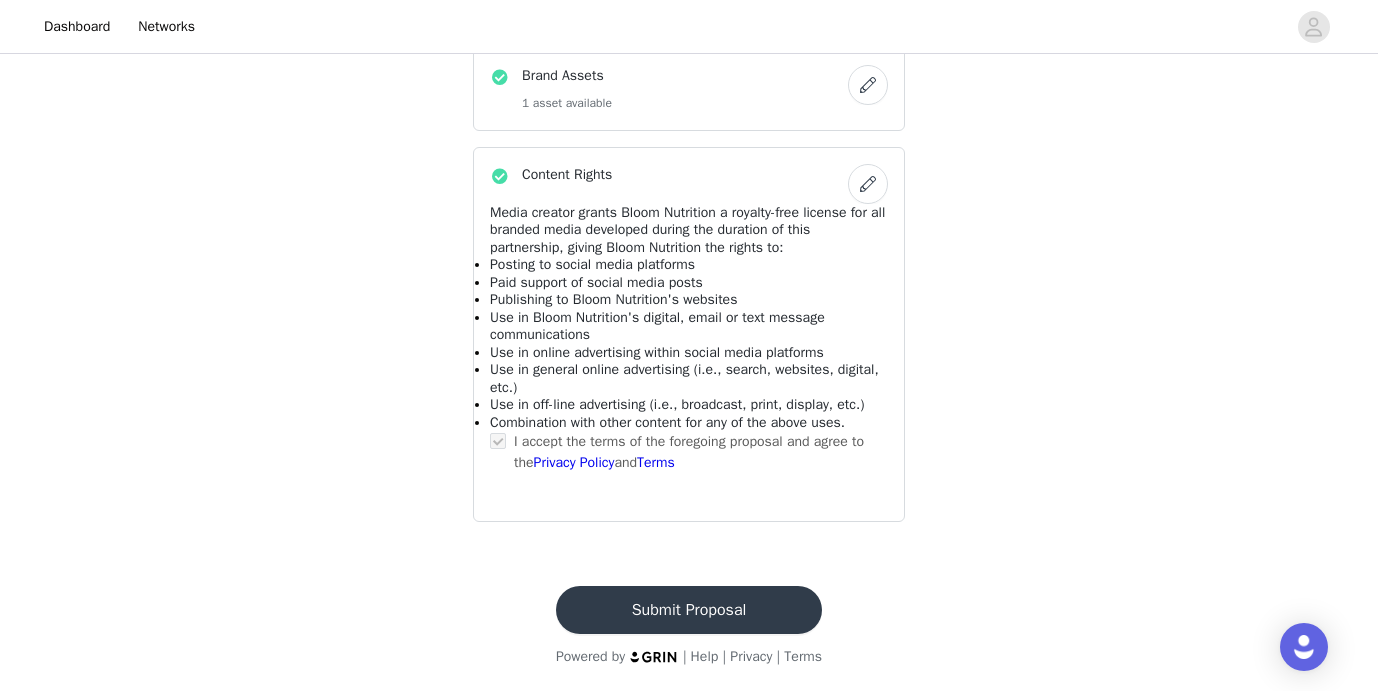 scroll, scrollTop: 722, scrollLeft: 0, axis: vertical 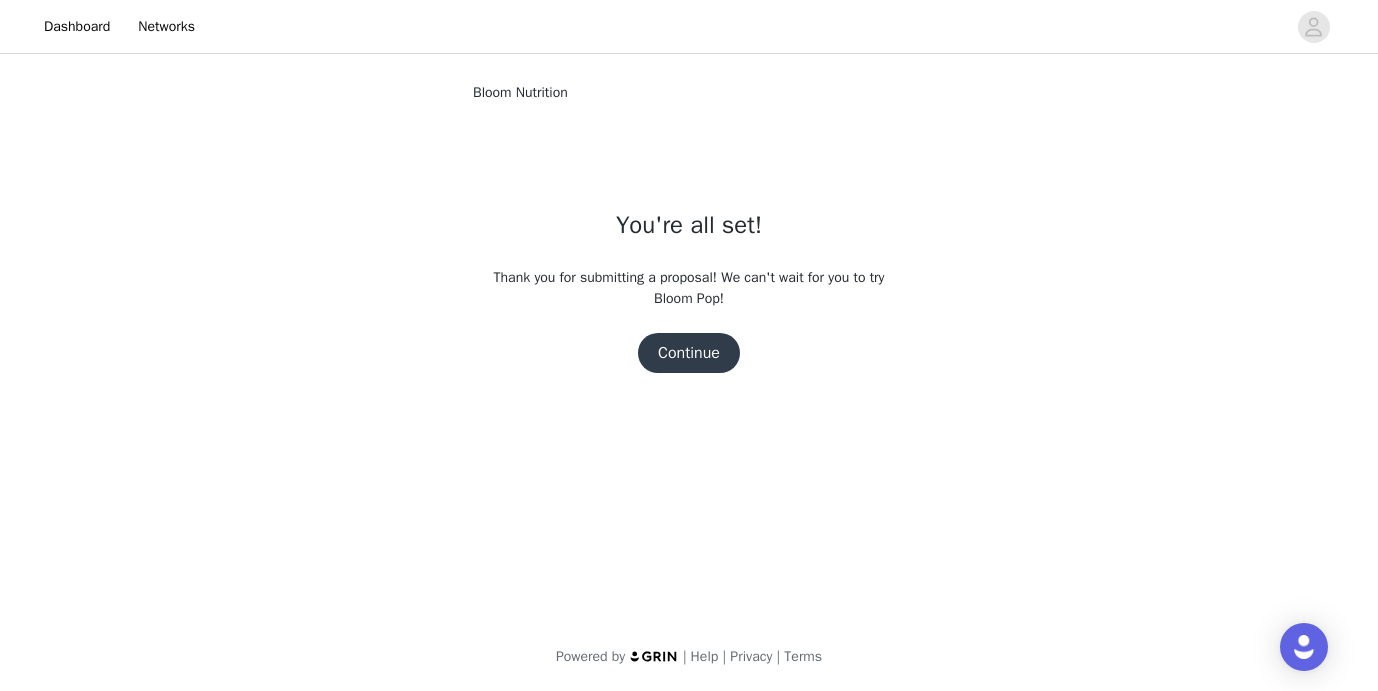 click on "Continue" at bounding box center [689, 353] 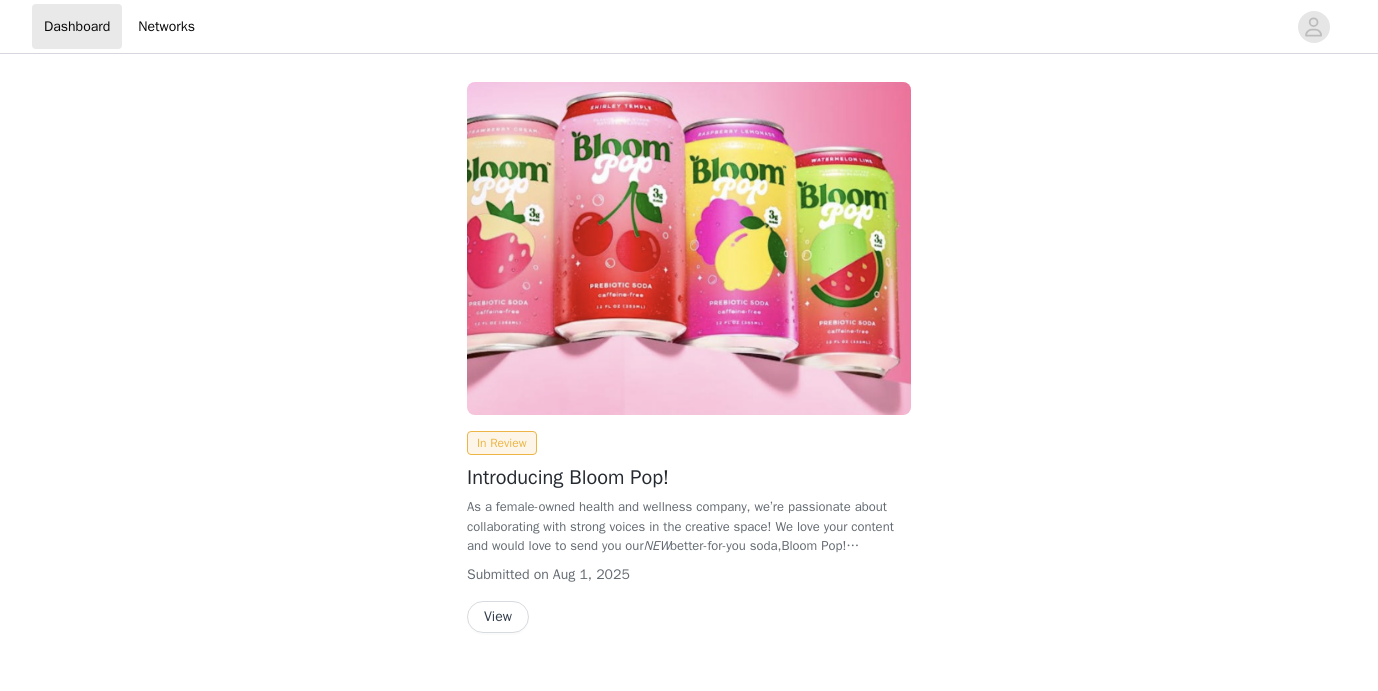 scroll, scrollTop: 0, scrollLeft: 0, axis: both 